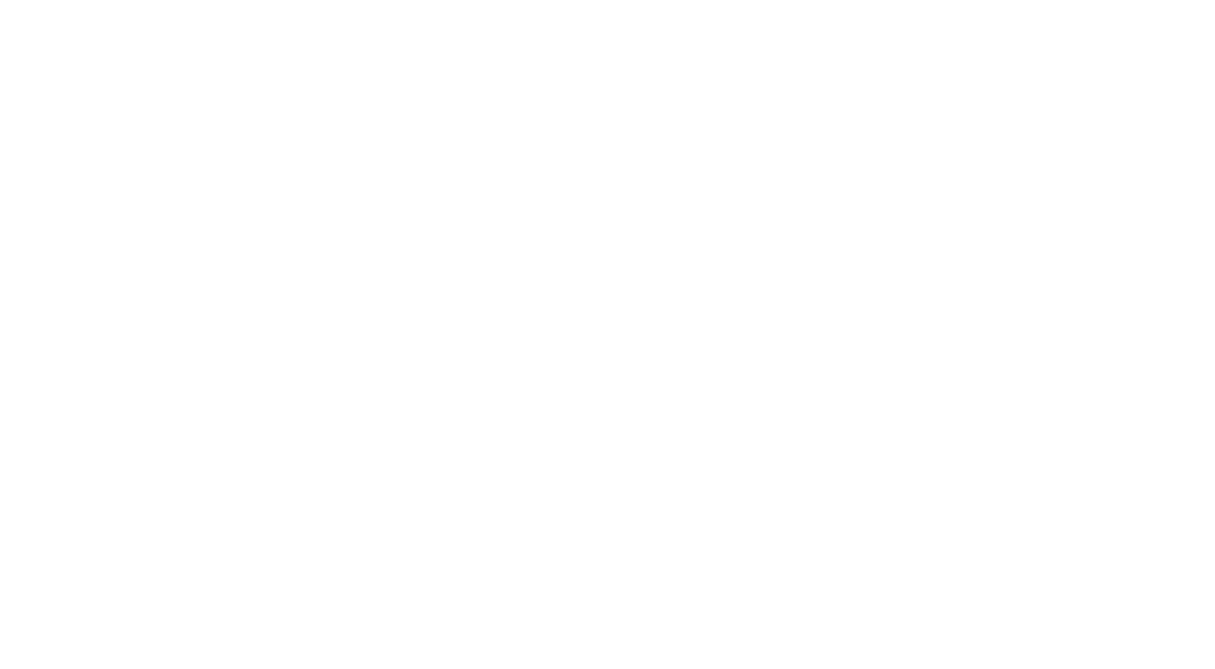 scroll, scrollTop: 0, scrollLeft: 0, axis: both 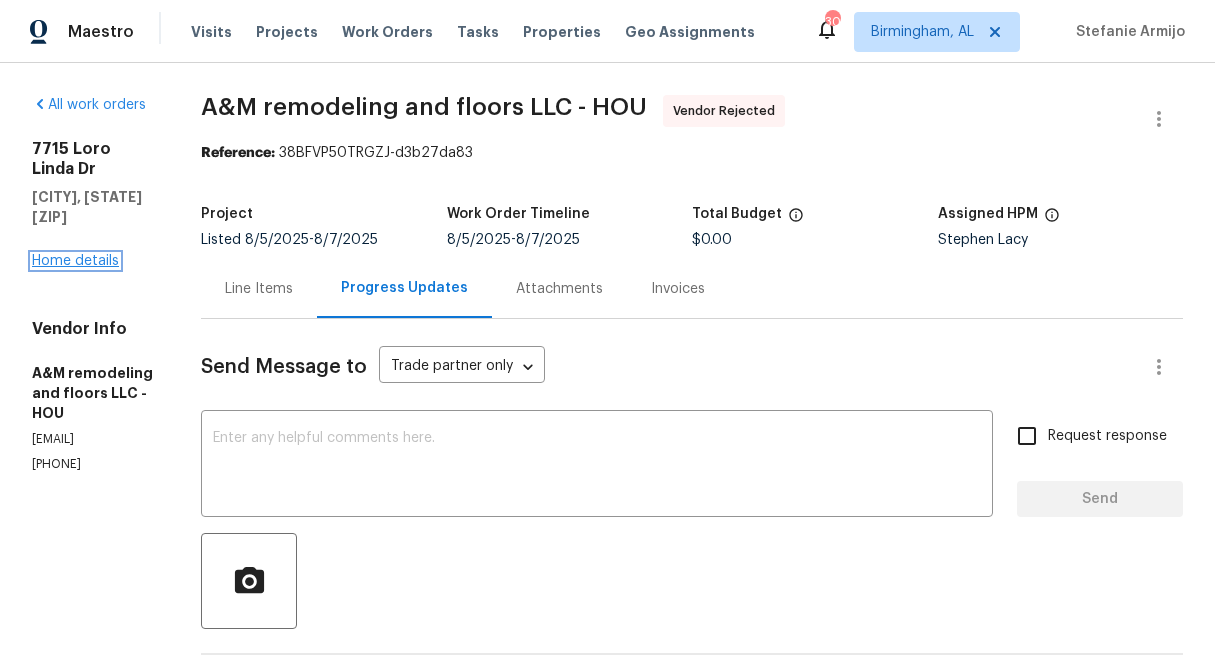 click on "Home details" at bounding box center (75, 261) 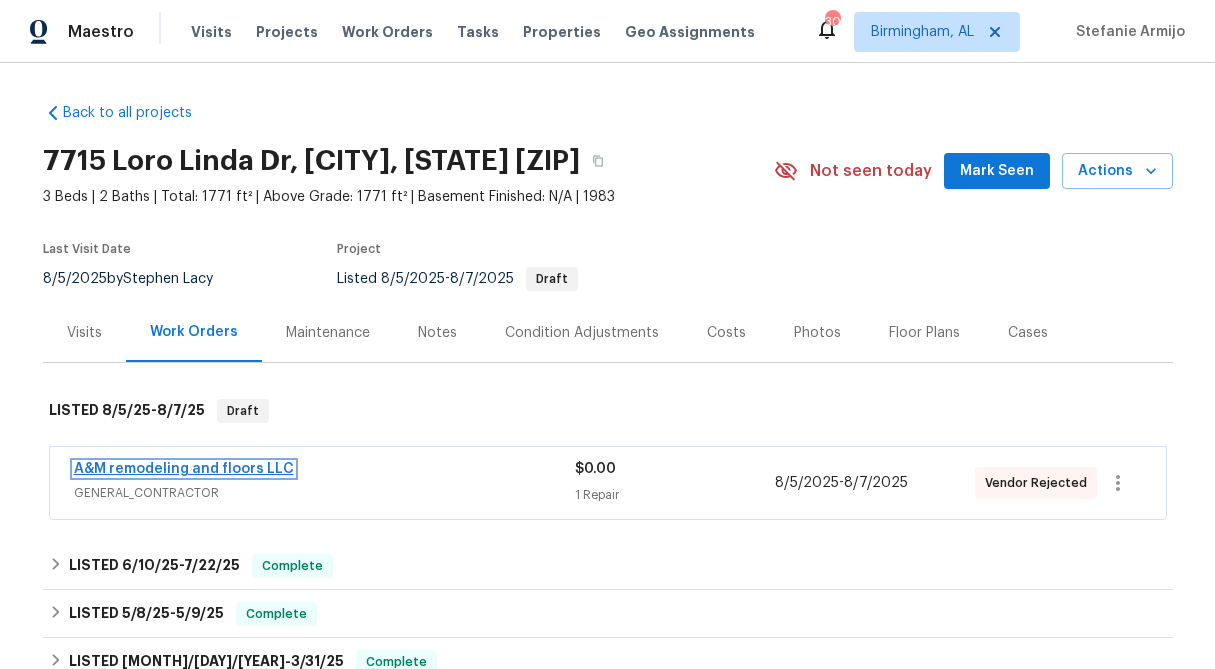 click on "A&M remodeling and floors LLC" at bounding box center [184, 469] 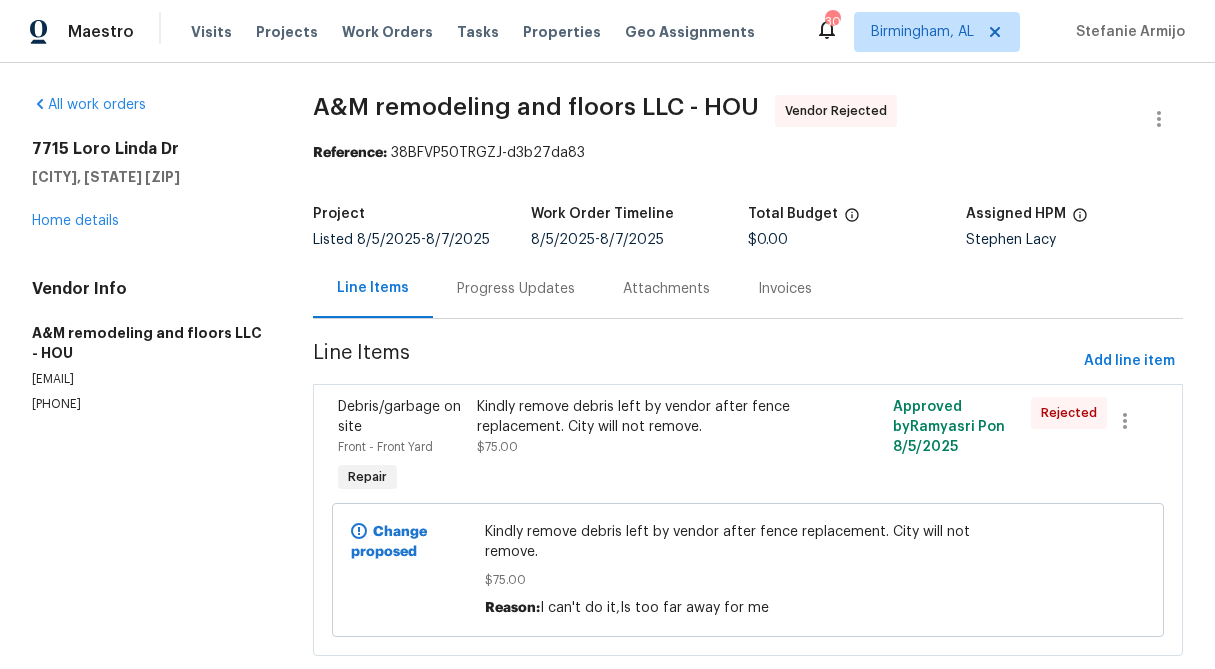click on "Progress Updates" at bounding box center [516, 289] 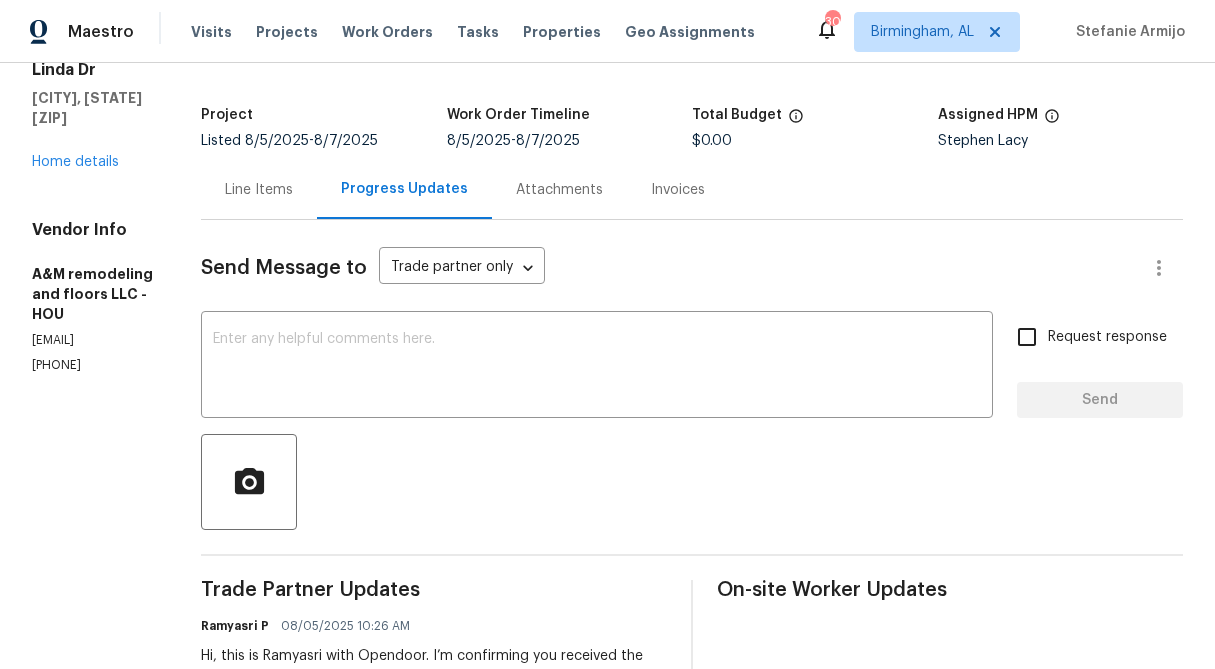 scroll, scrollTop: 0, scrollLeft: 0, axis: both 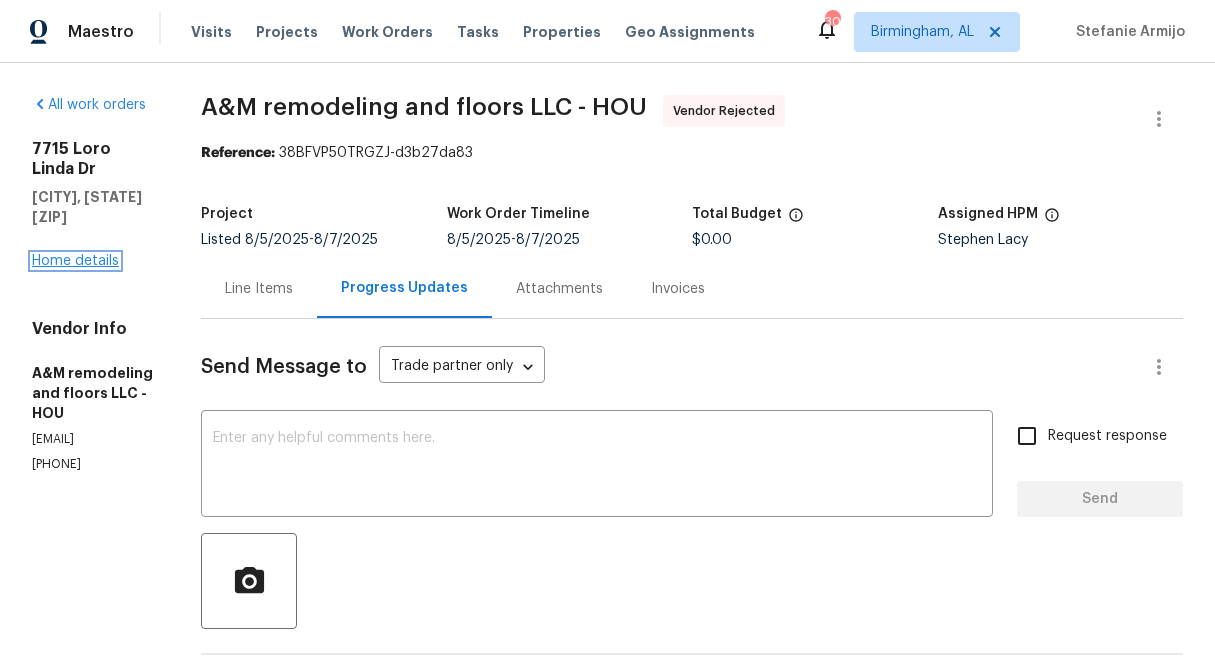 click on "Home details" at bounding box center (75, 261) 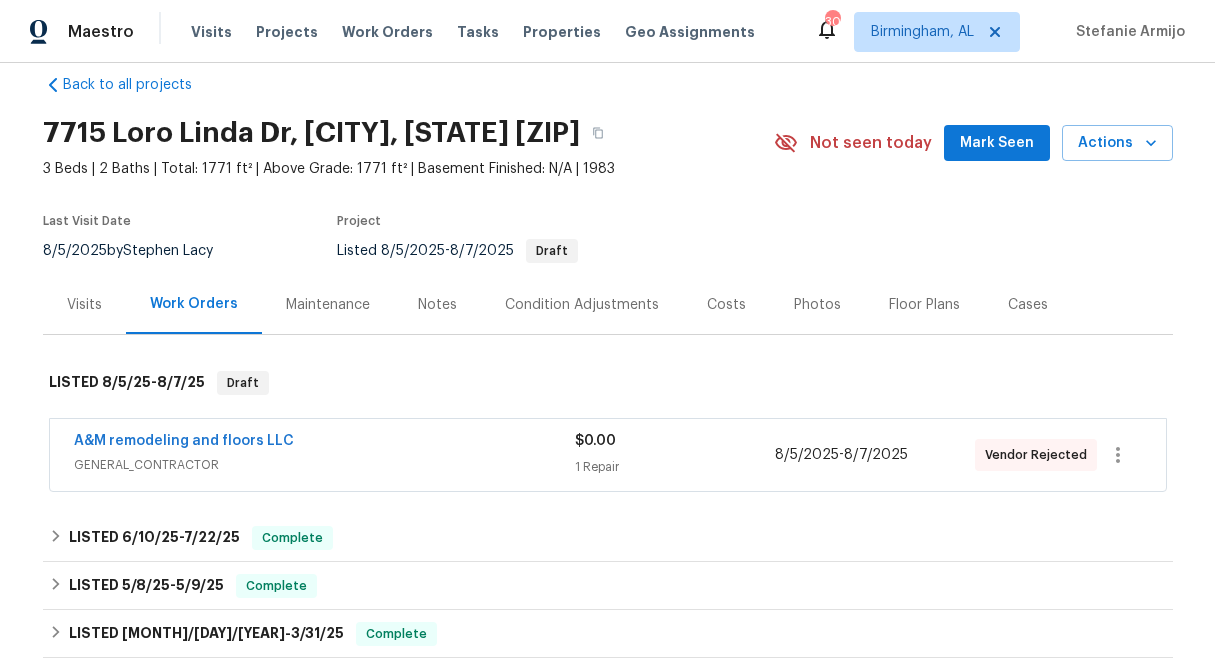 scroll, scrollTop: 1, scrollLeft: 0, axis: vertical 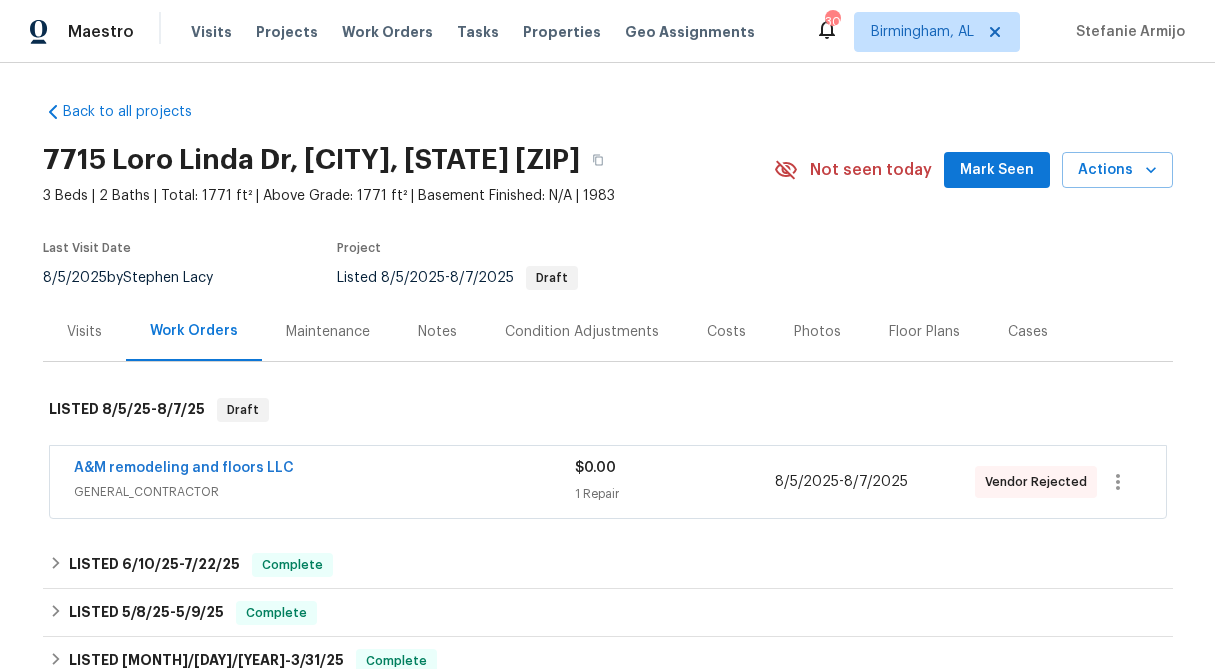 click on "Cases" at bounding box center [1028, 332] 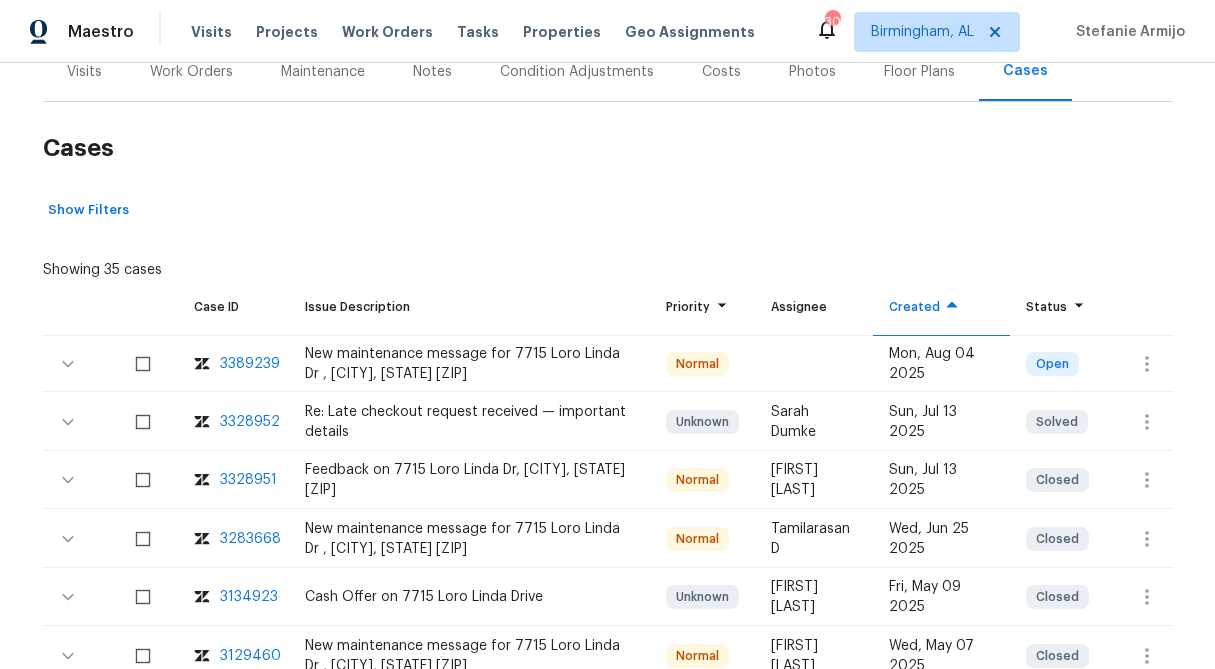 scroll, scrollTop: 262, scrollLeft: 0, axis: vertical 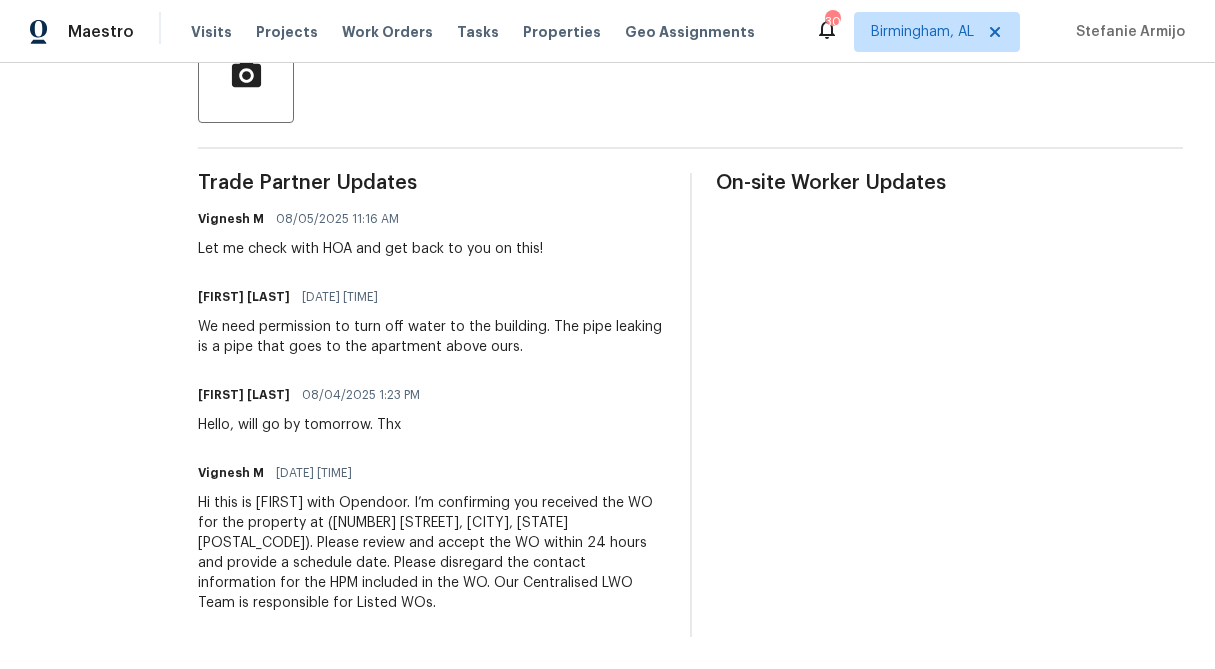 click on "All work orders 501 Country Park Dr SE Smyrna, GA 30080 Home details Vendor Info 5J’S Remodeling - ATL-S fivejremodeling@gmail.com (770) 369-6627" at bounding box center (91, 113) 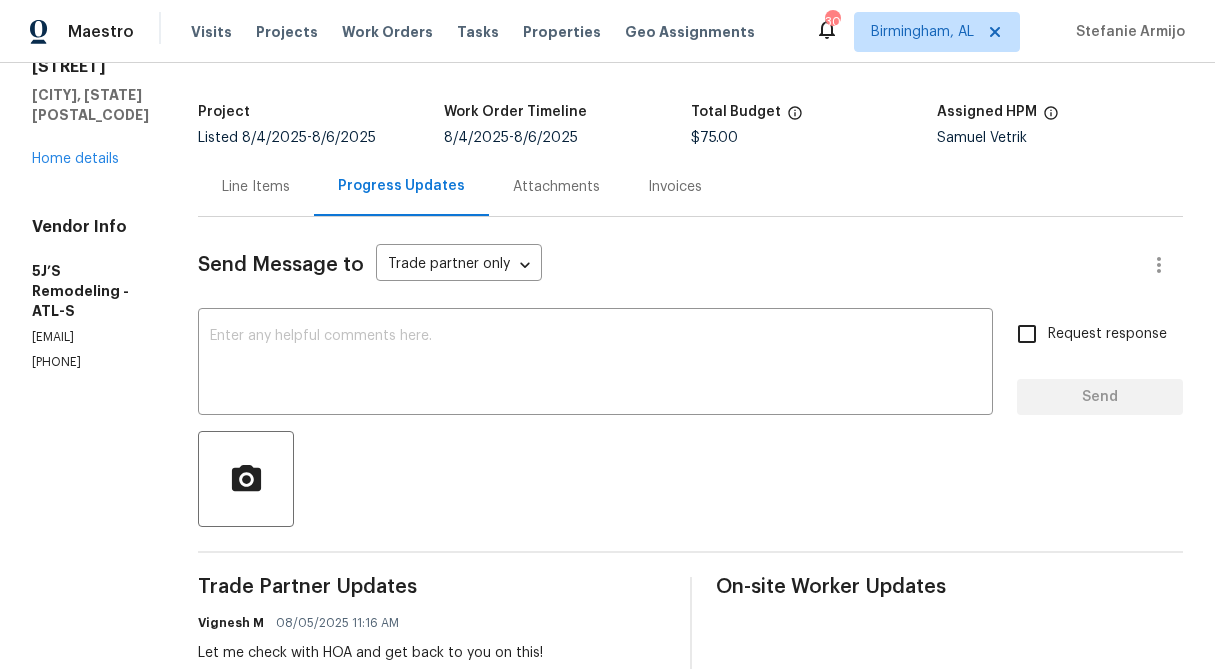 scroll, scrollTop: 103, scrollLeft: 0, axis: vertical 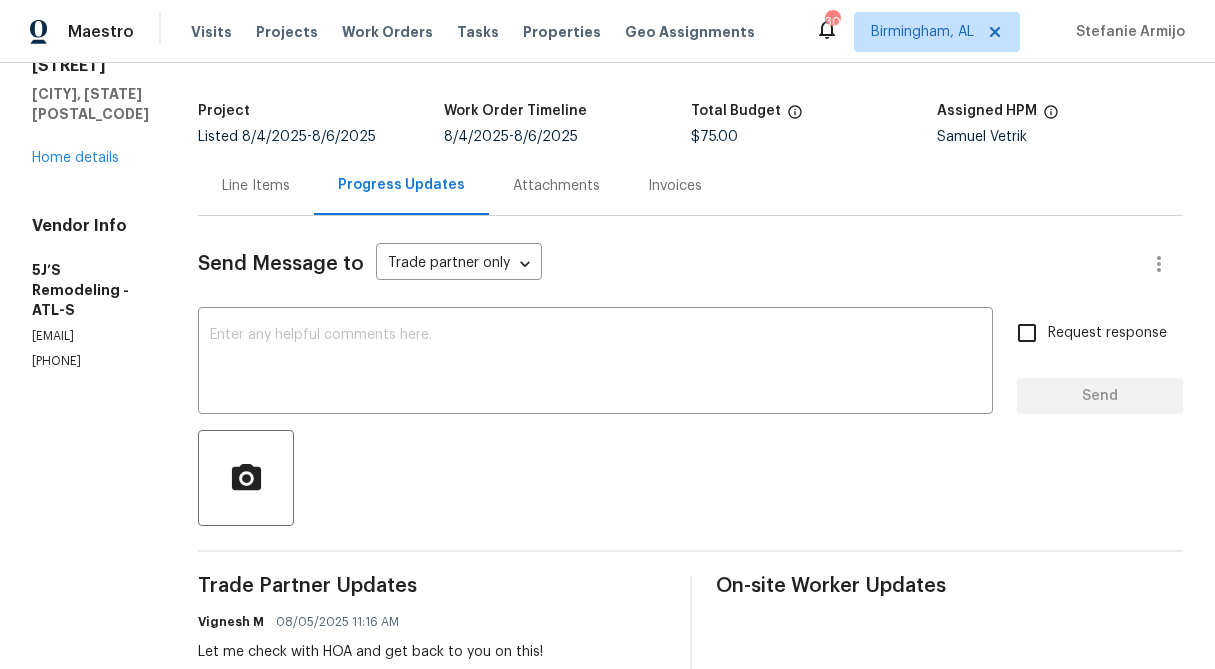 click on "Line Items" at bounding box center [256, 185] 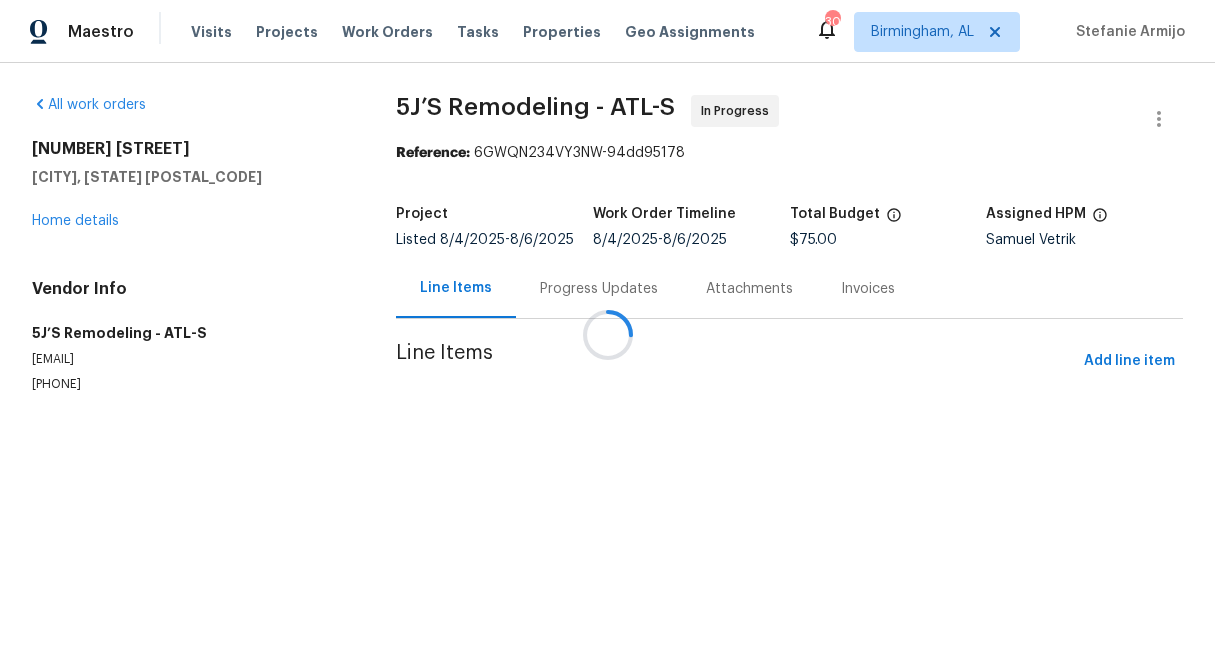 scroll, scrollTop: 0, scrollLeft: 0, axis: both 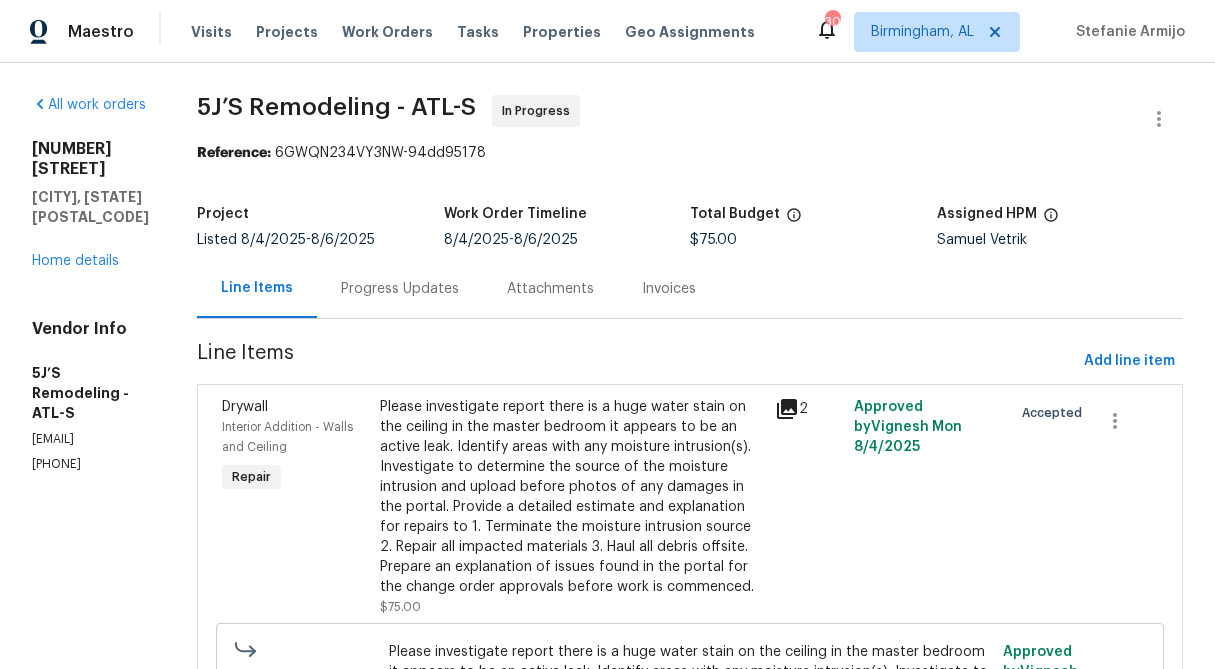 click on "Progress Updates" at bounding box center (400, 289) 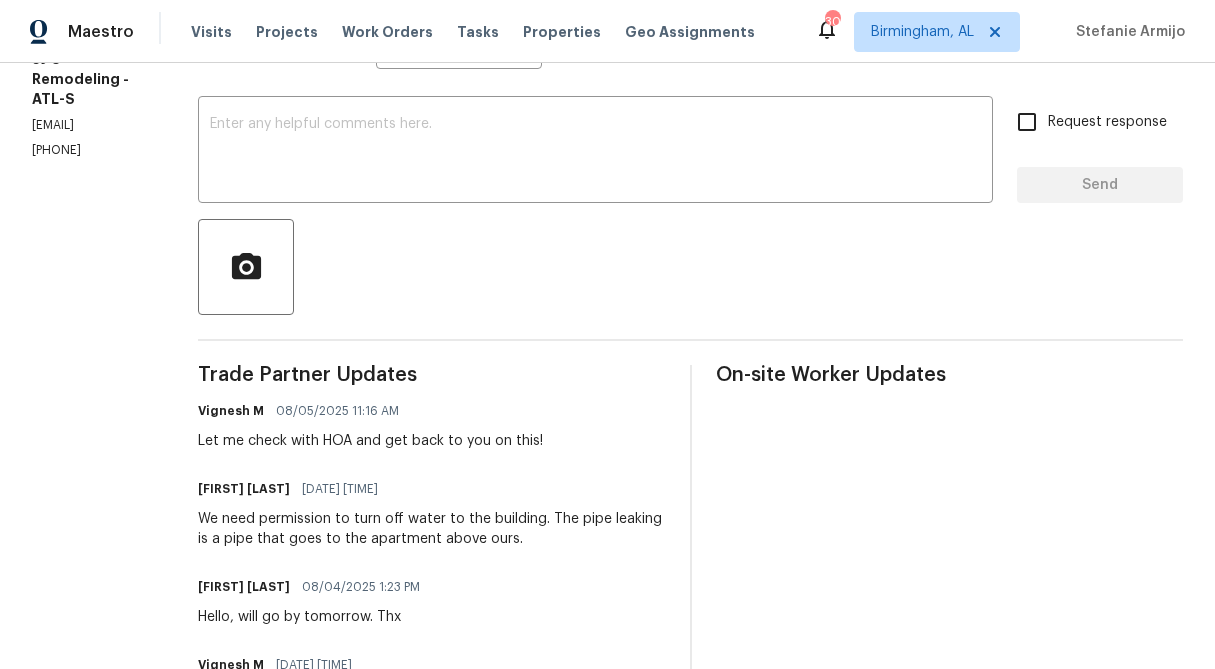 scroll, scrollTop: 0, scrollLeft: 0, axis: both 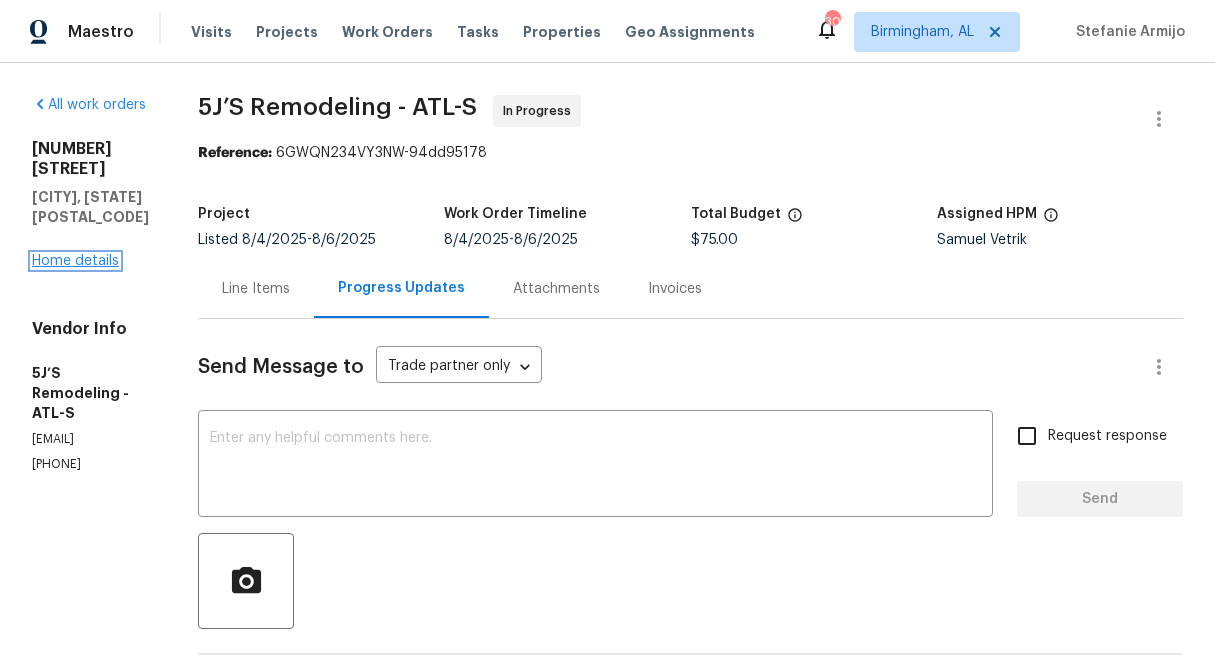 click on "Home details" at bounding box center [75, 261] 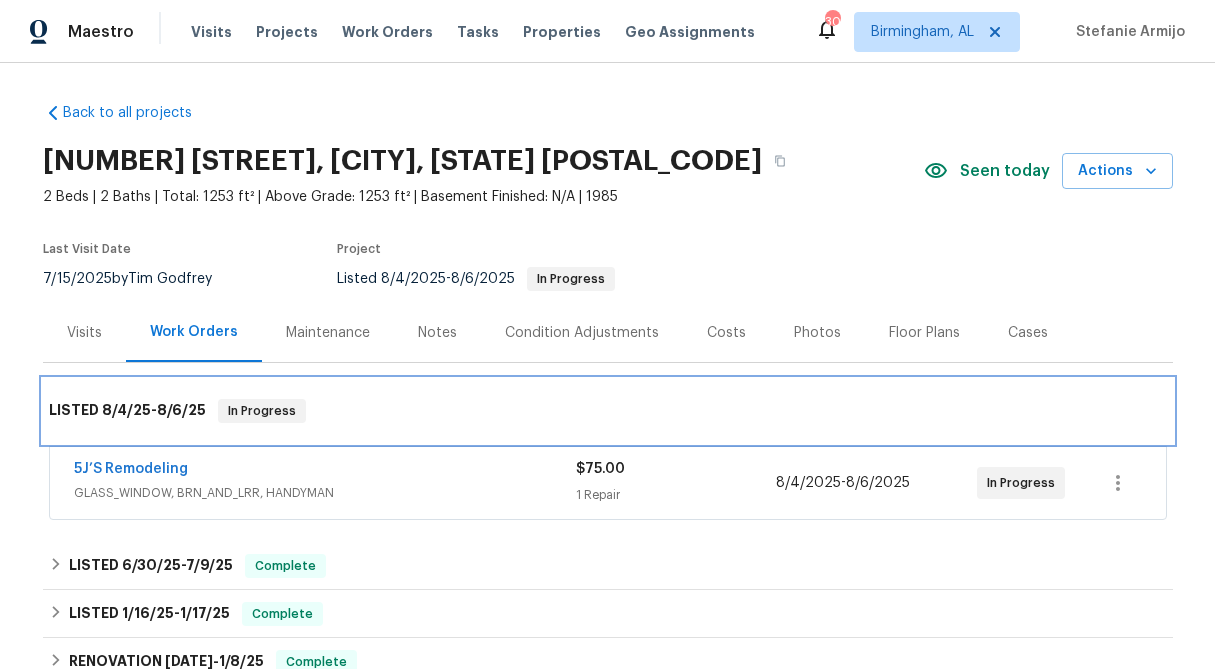 click on "LISTED   8/4/25  -  8/6/25 In Progress" at bounding box center [608, 411] 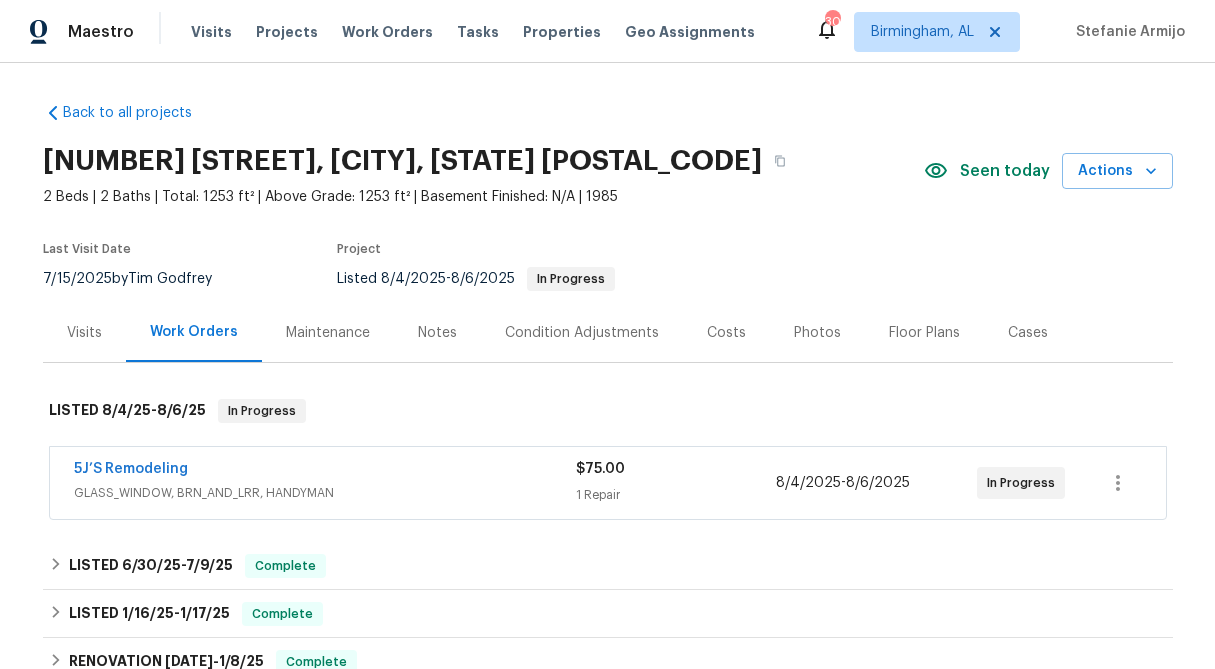 click on "Visits" at bounding box center [84, 332] 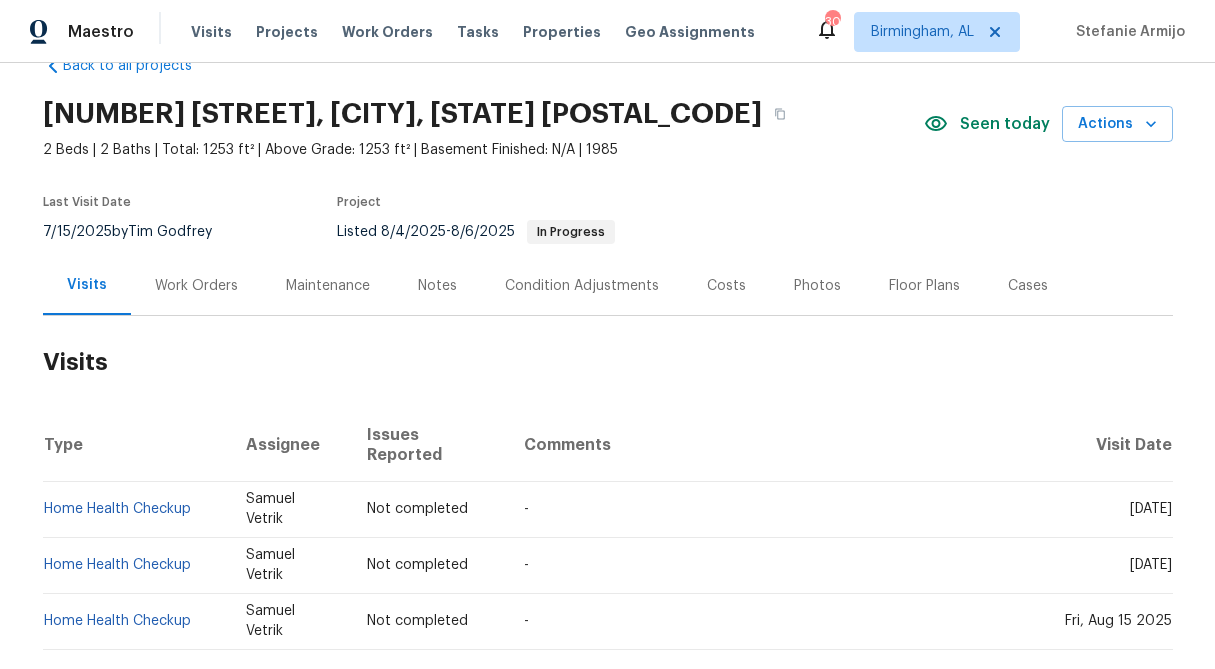 scroll, scrollTop: 0, scrollLeft: 0, axis: both 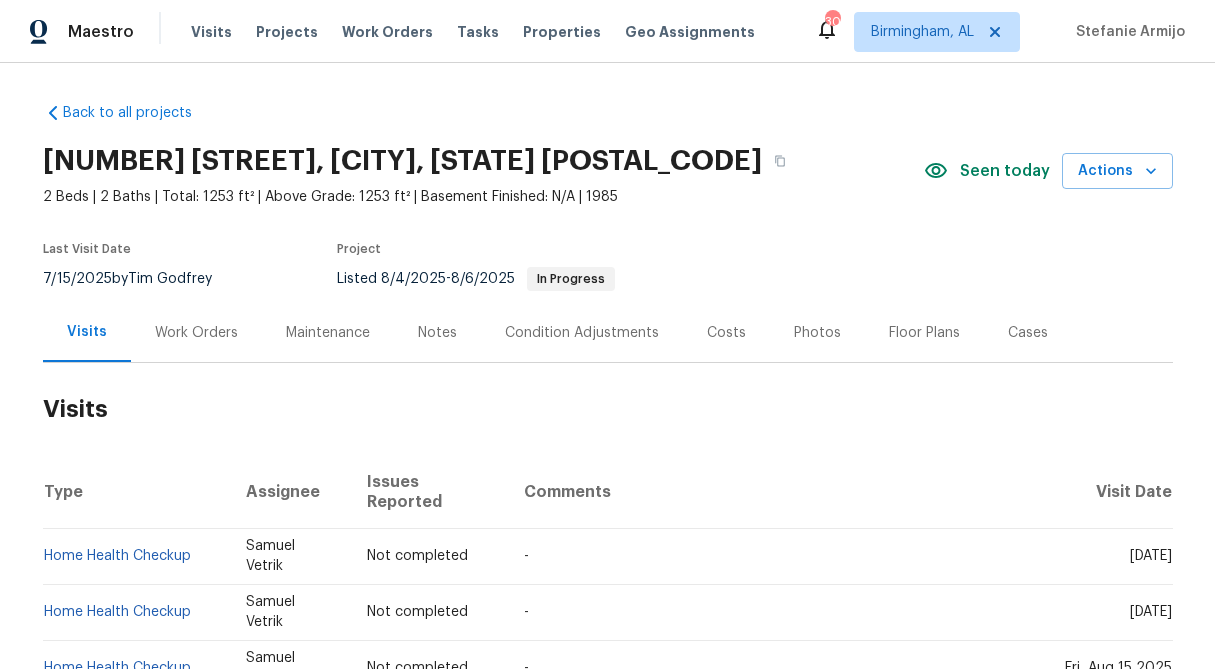 click on "Work Orders" at bounding box center (196, 333) 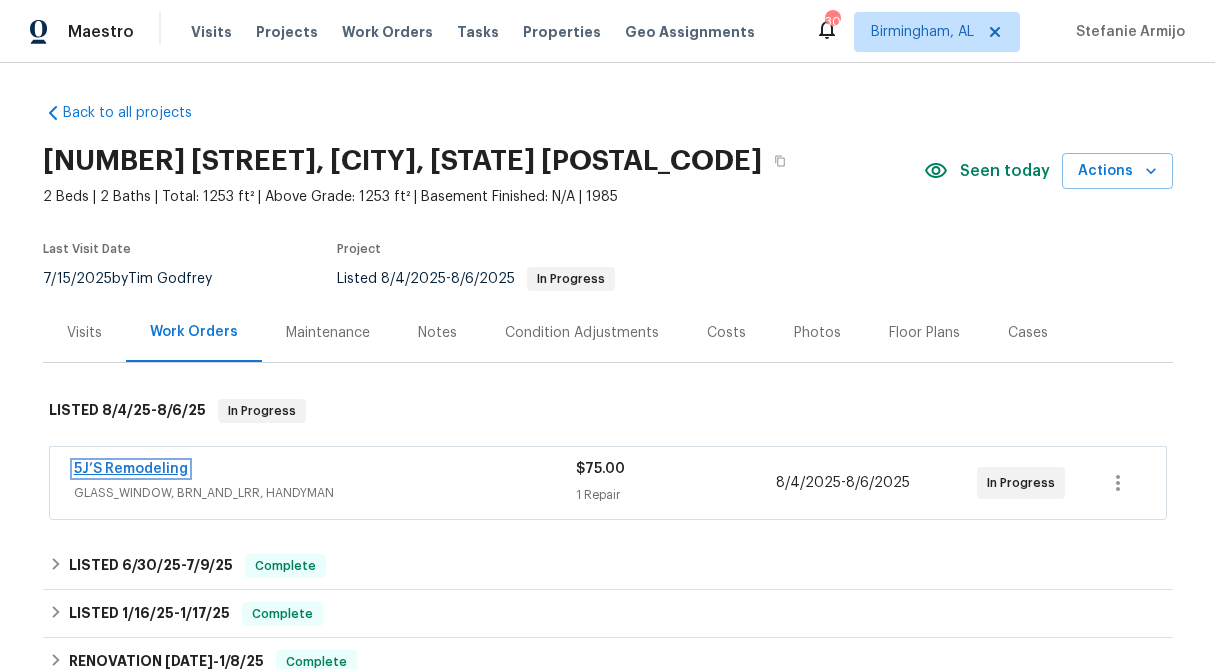 click on "5J’S Remodeling" at bounding box center [131, 469] 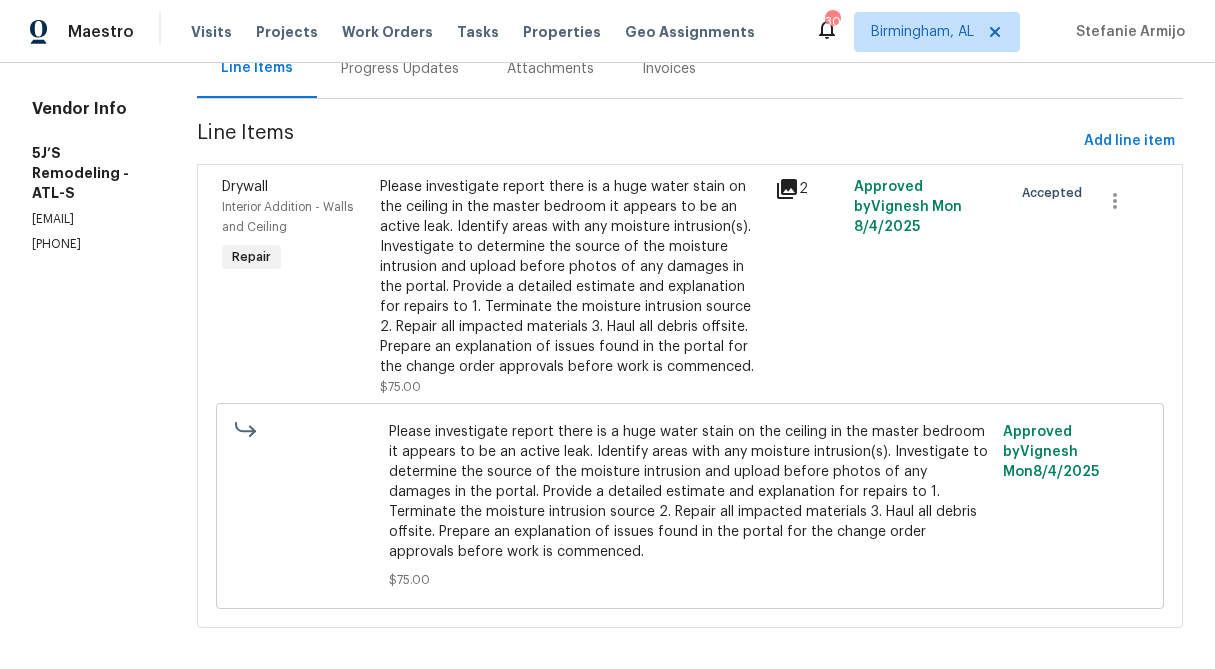 scroll, scrollTop: 218, scrollLeft: 0, axis: vertical 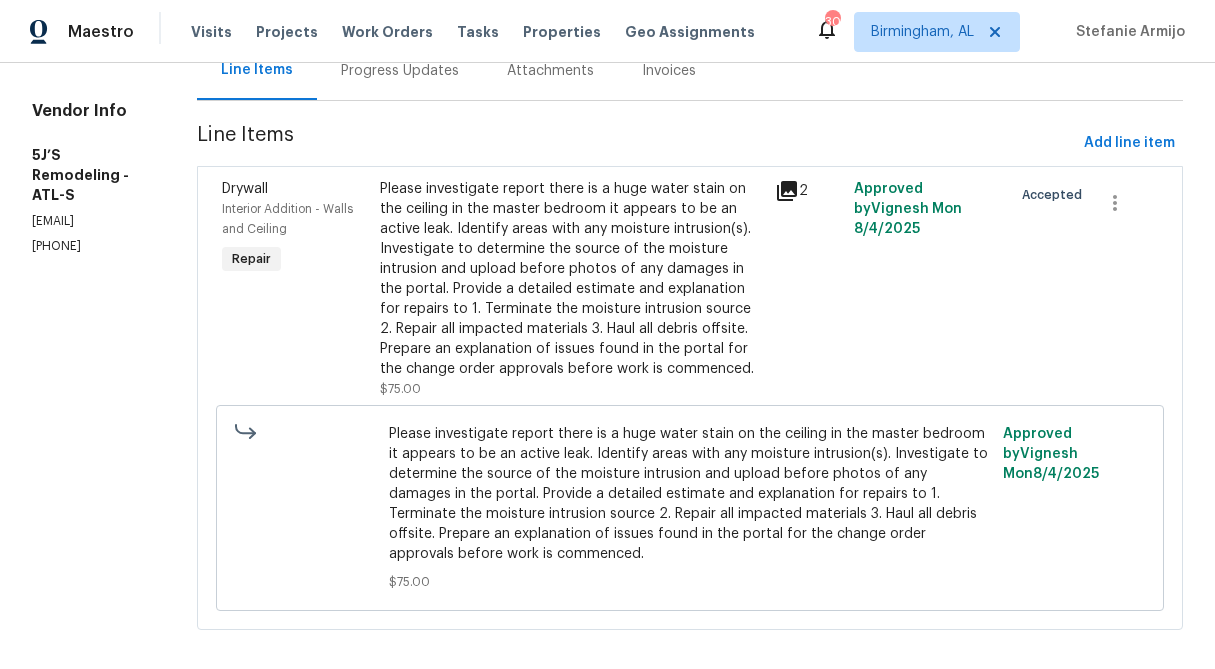 click on "Progress Updates" at bounding box center [400, 71] 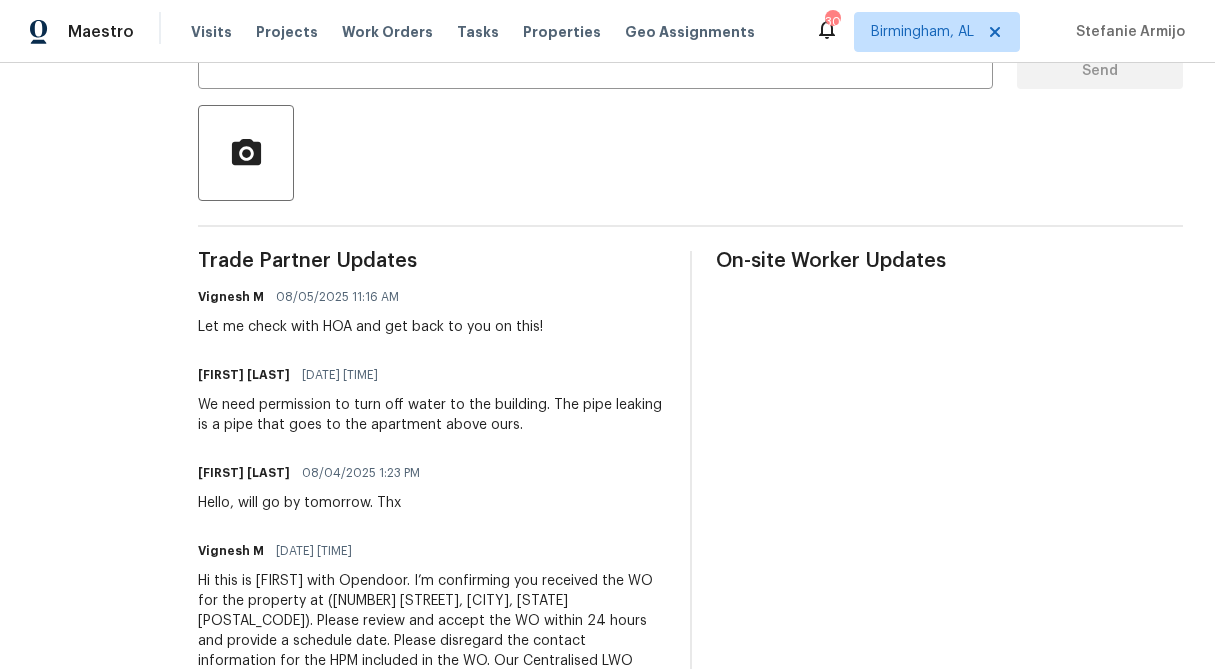 scroll, scrollTop: 506, scrollLeft: 0, axis: vertical 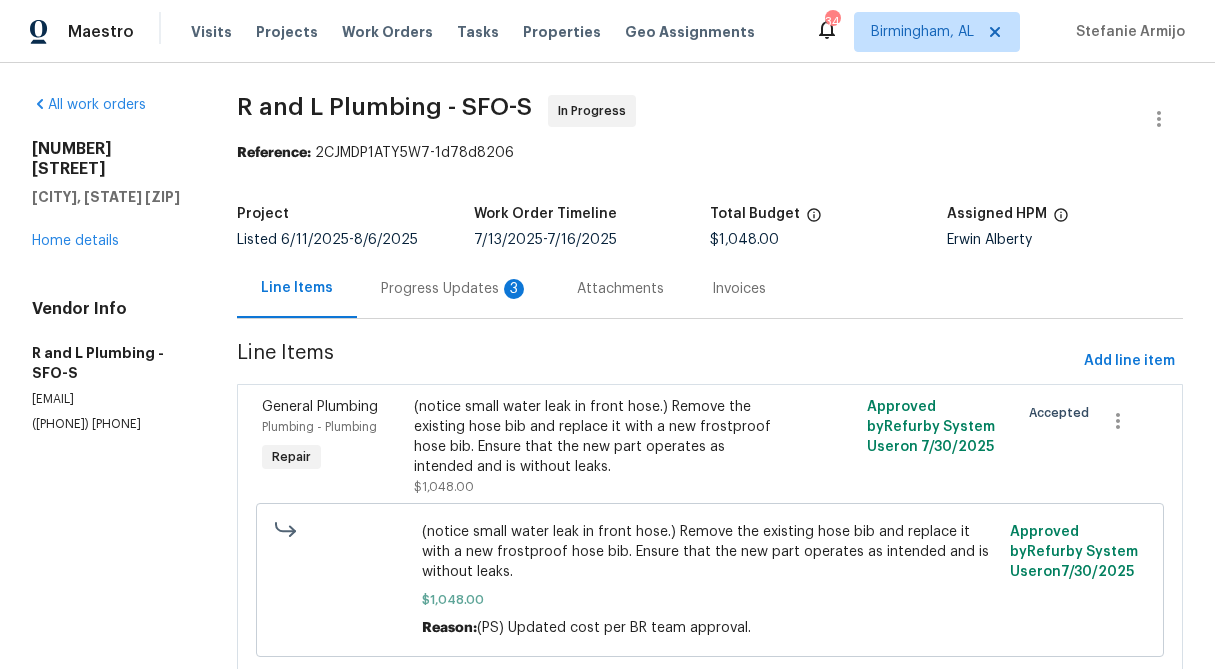 click on "Progress Updates 3" at bounding box center [455, 288] 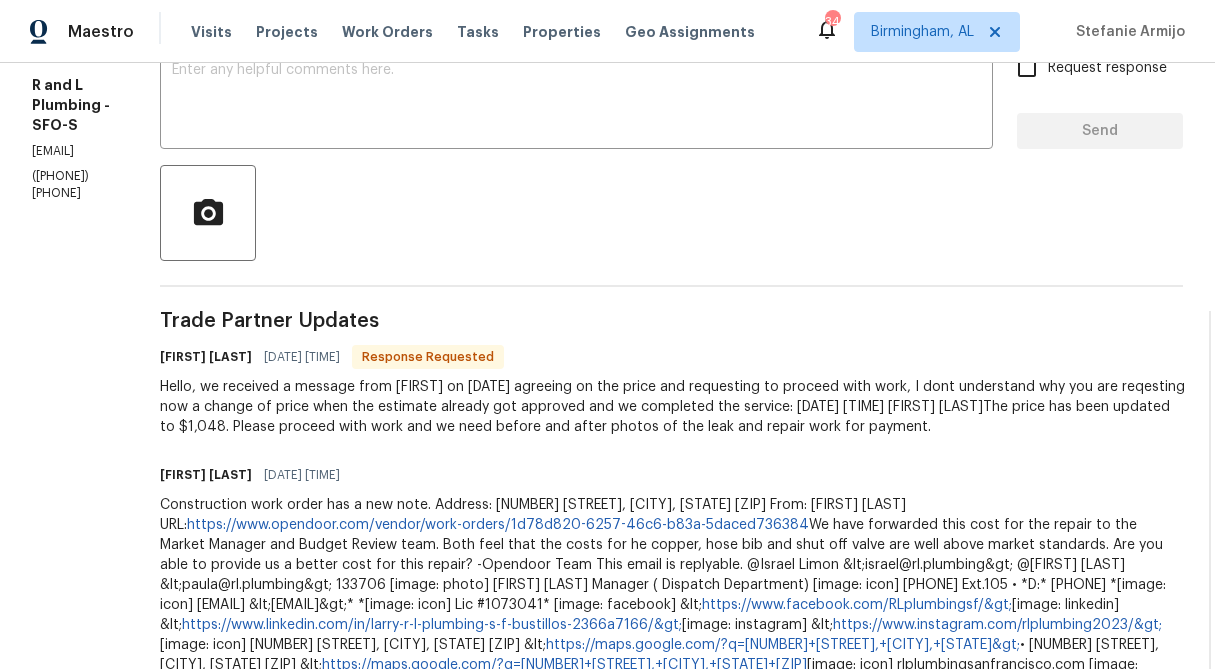 scroll, scrollTop: 0, scrollLeft: 0, axis: both 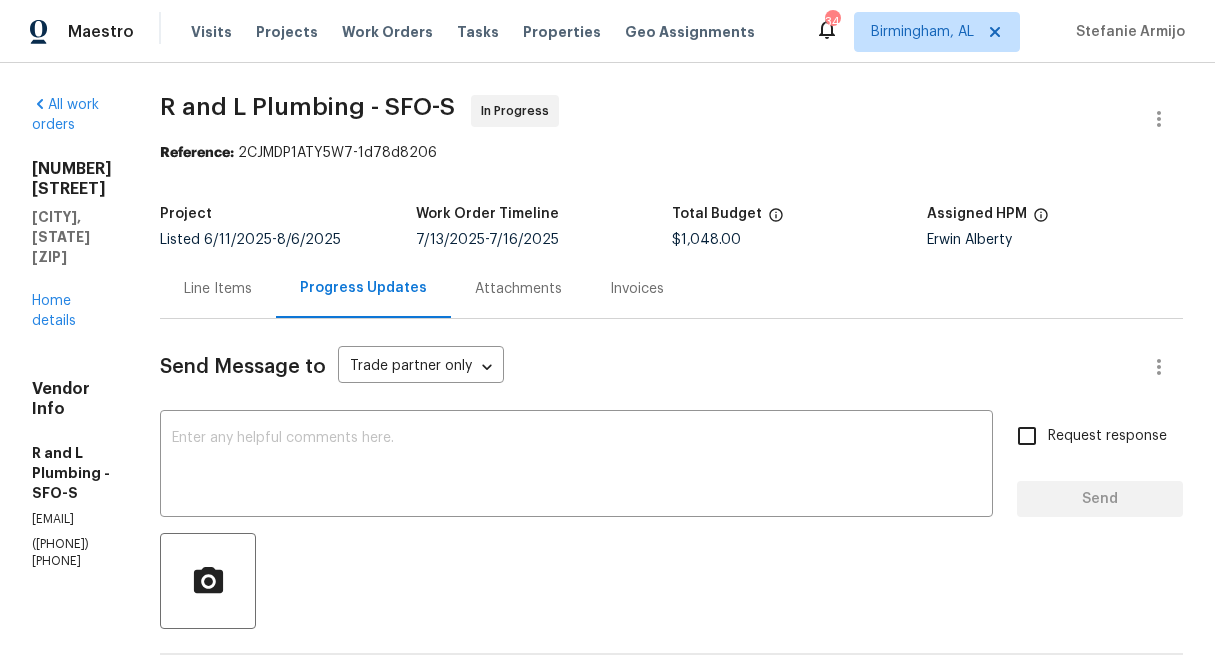 click on "Line Items" at bounding box center (218, 288) 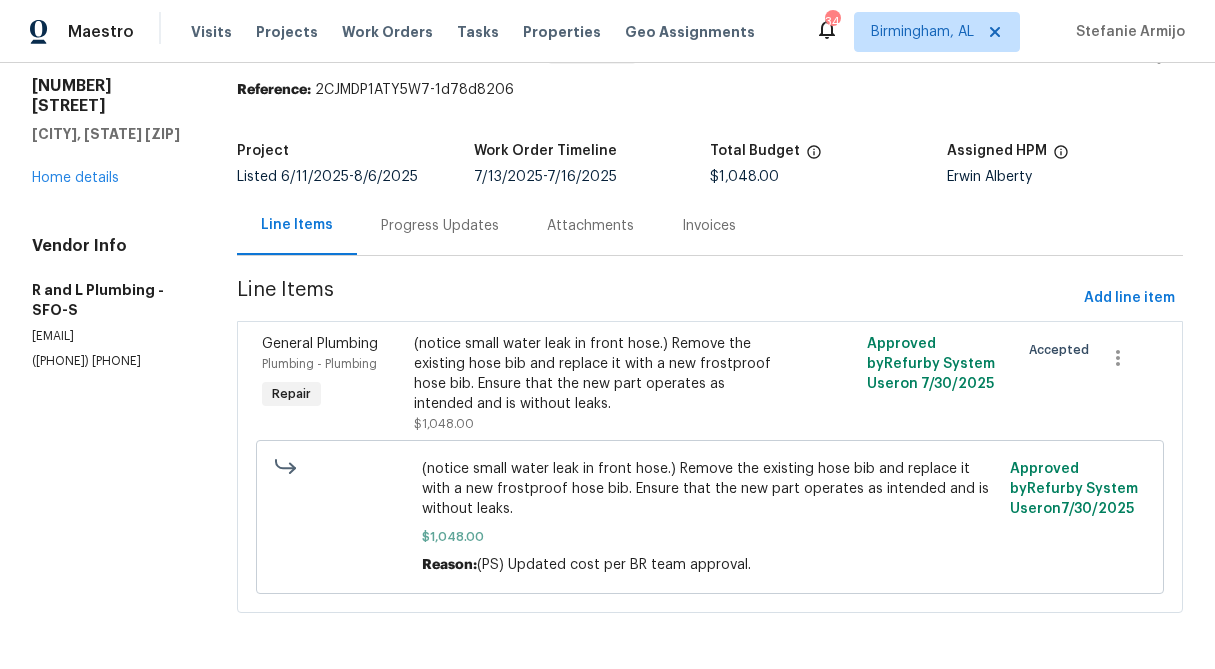 scroll, scrollTop: 59, scrollLeft: 0, axis: vertical 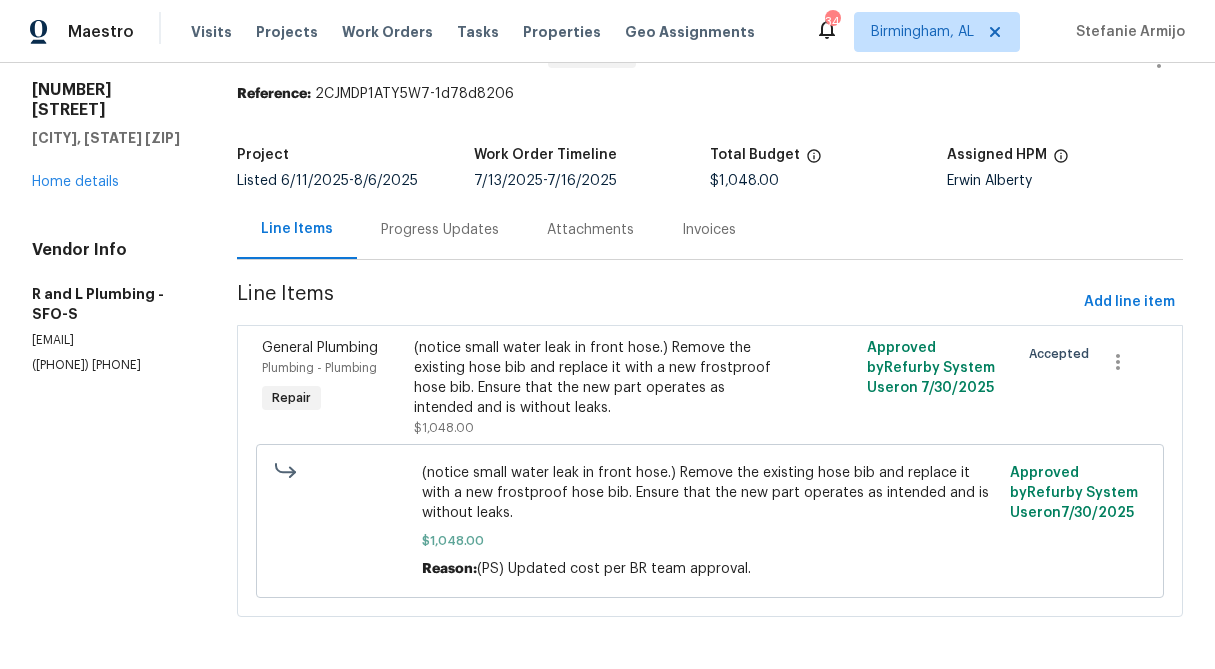 click on "Progress Updates" at bounding box center (440, 230) 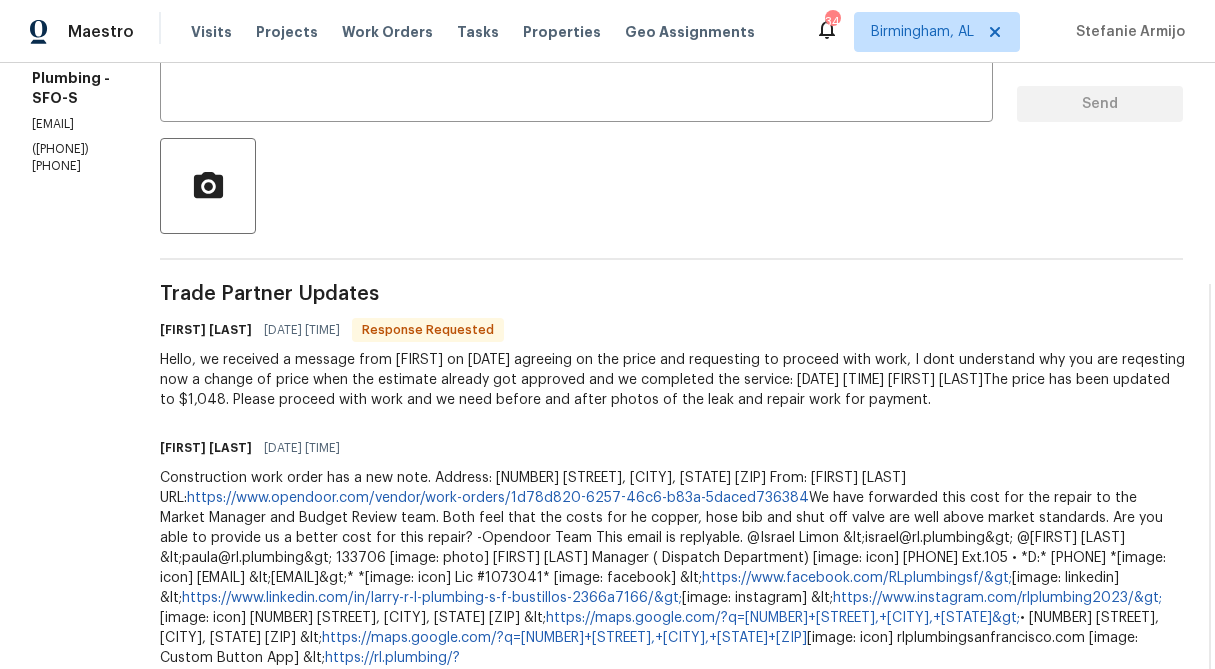 scroll, scrollTop: 0, scrollLeft: 0, axis: both 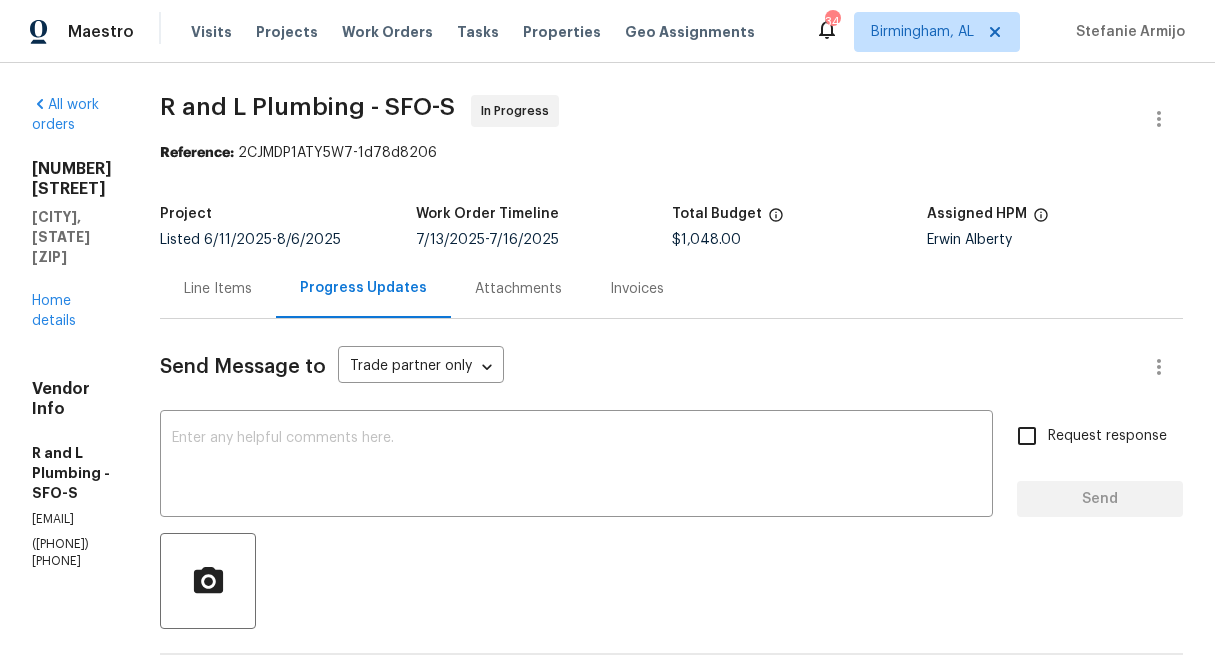 click on "Line Items" at bounding box center [218, 289] 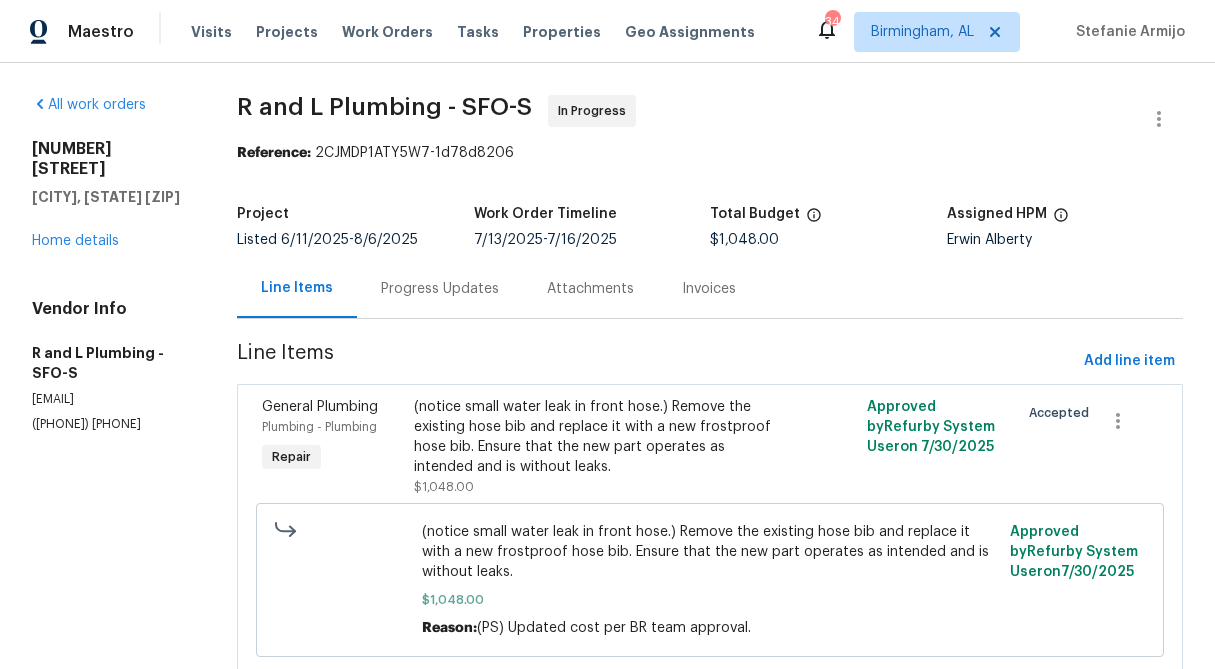 scroll, scrollTop: 64, scrollLeft: 0, axis: vertical 